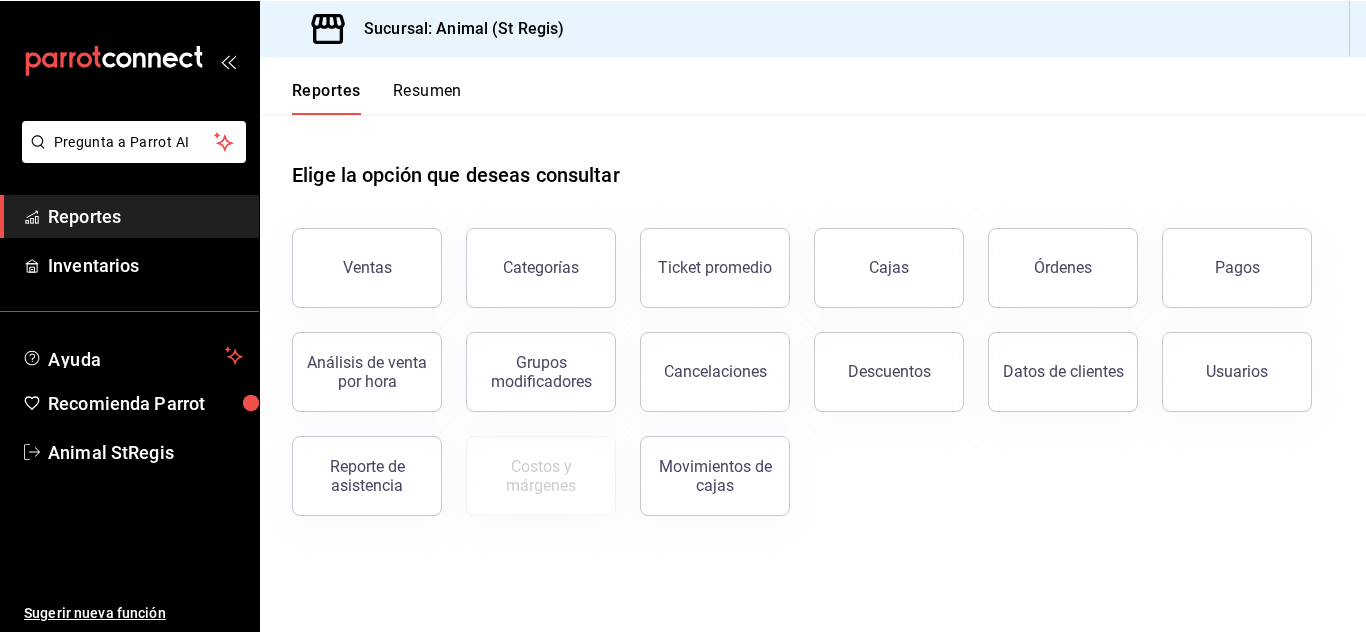 scroll, scrollTop: 0, scrollLeft: 0, axis: both 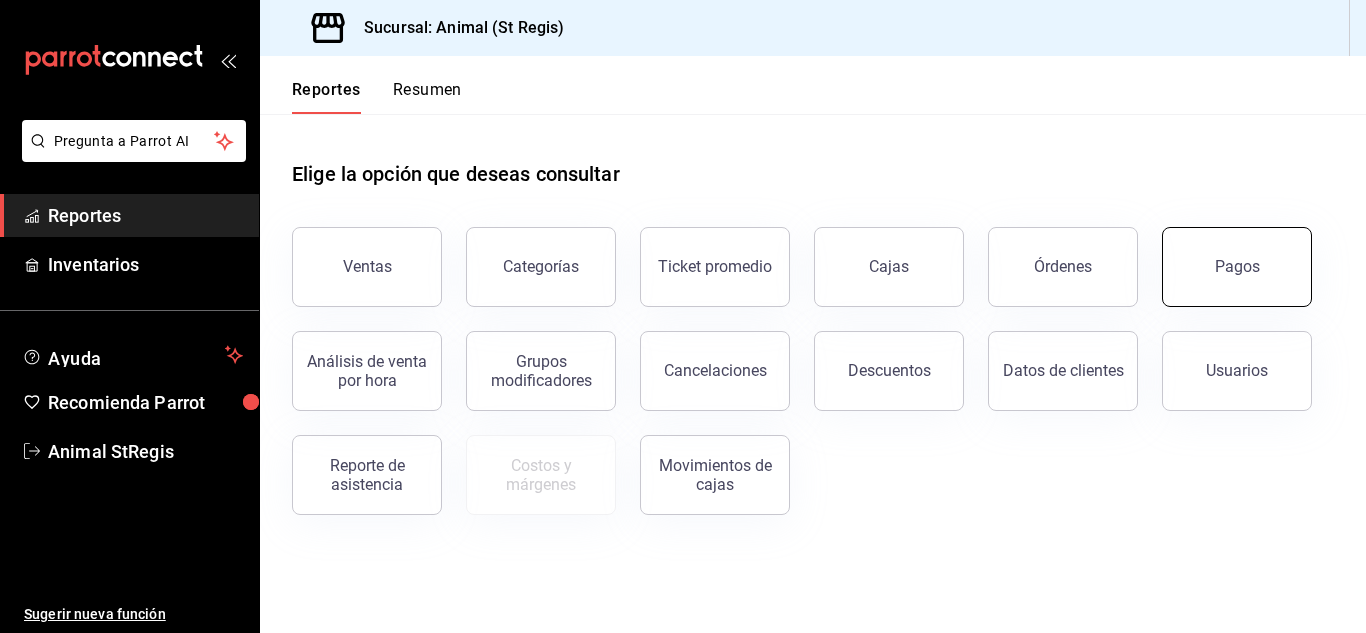 click on "Pagos" at bounding box center [1237, 267] 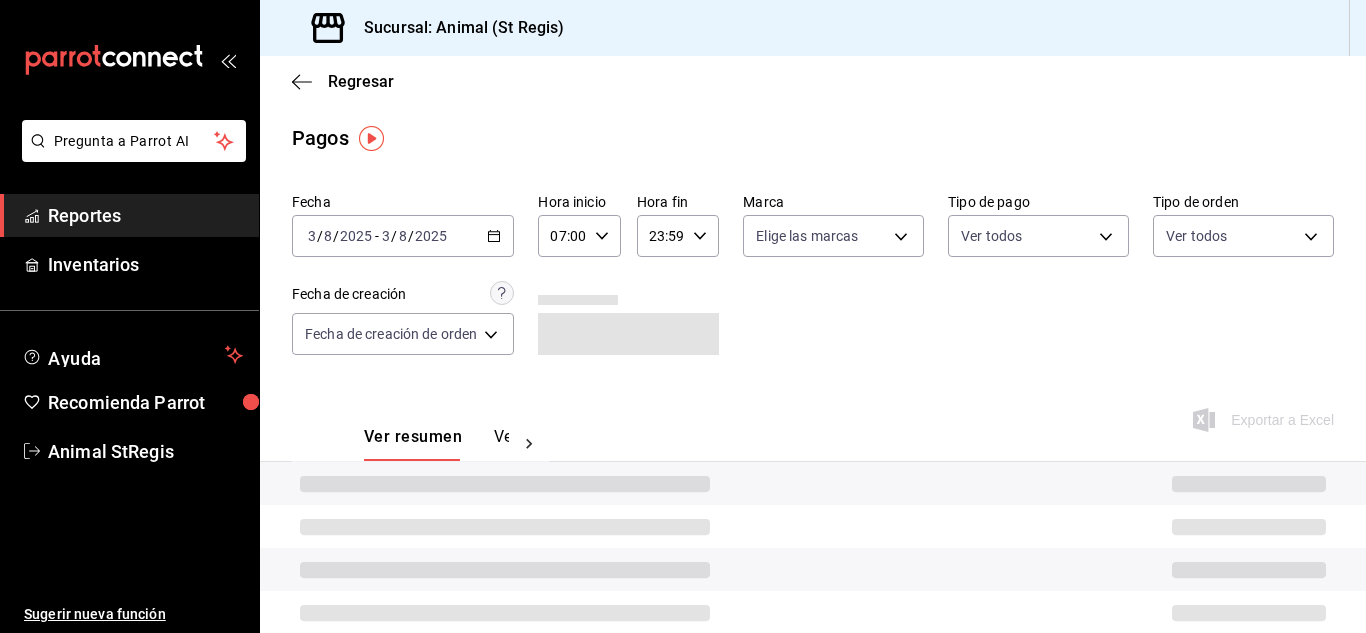 click on "2025-08-03 3 / 8 / 2025 - 2025-08-03 3 / 8 / 2025" at bounding box center [403, 236] 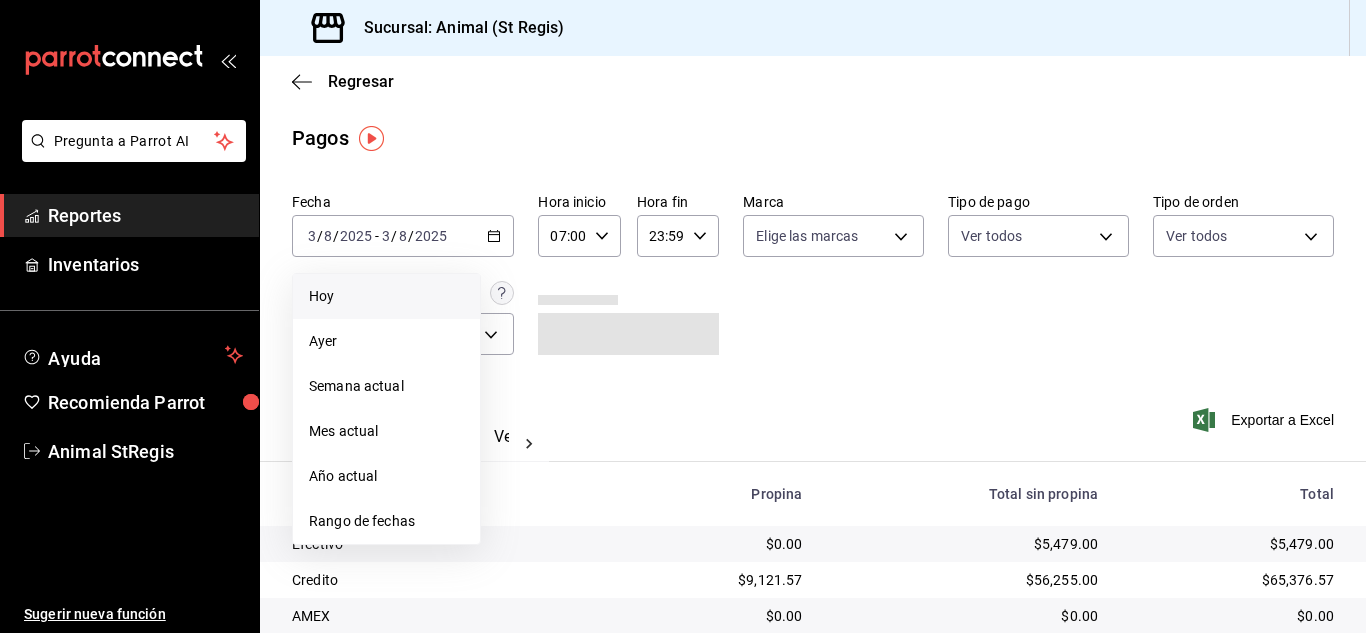 click on "Hoy" at bounding box center [386, 296] 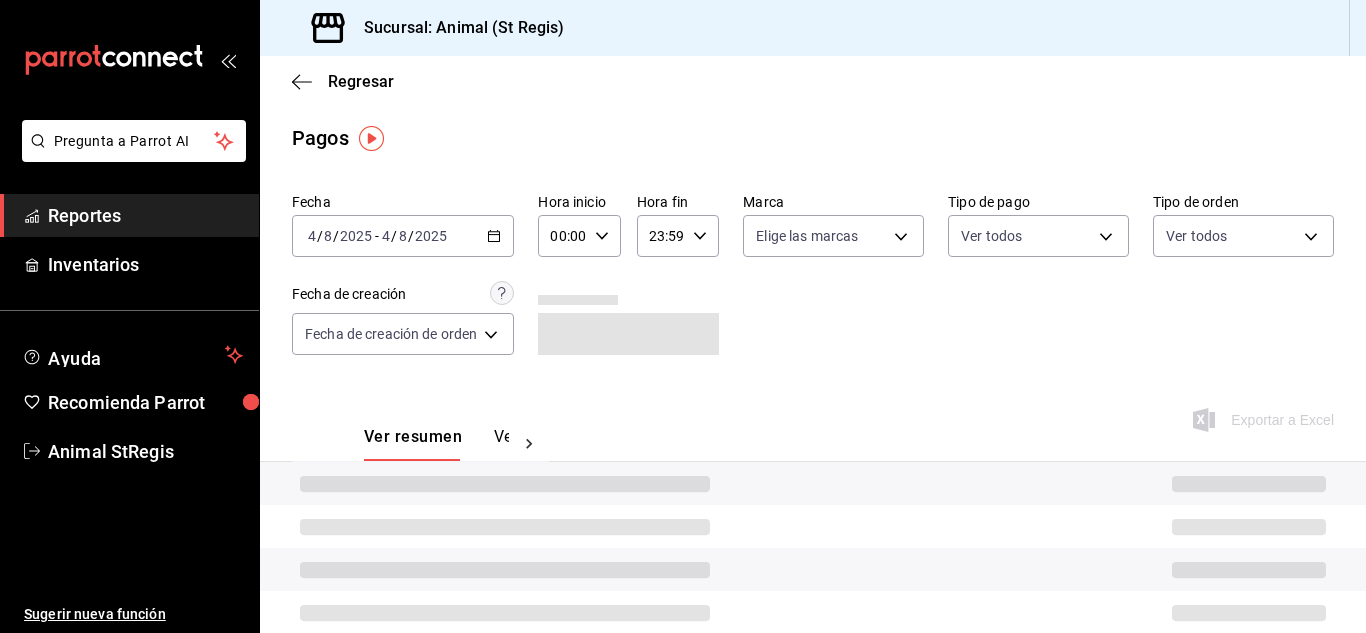 click on "00:00 Hora inicio" at bounding box center (579, 236) 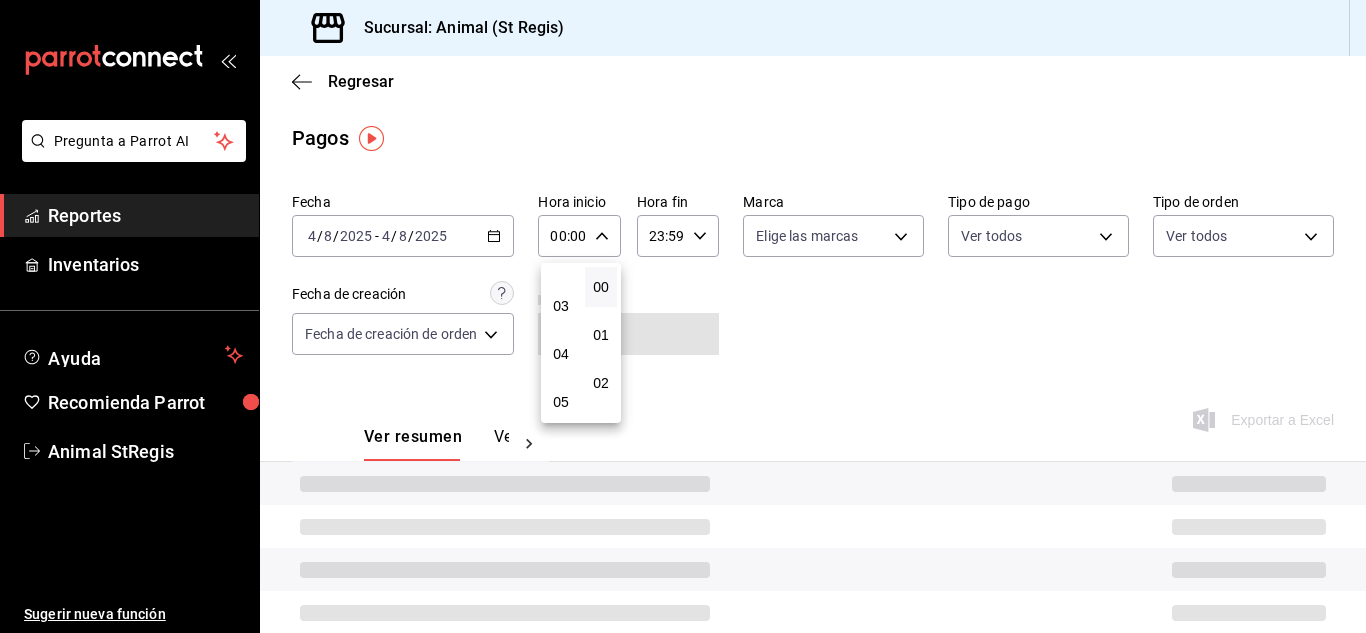 scroll, scrollTop: 200, scrollLeft: 0, axis: vertical 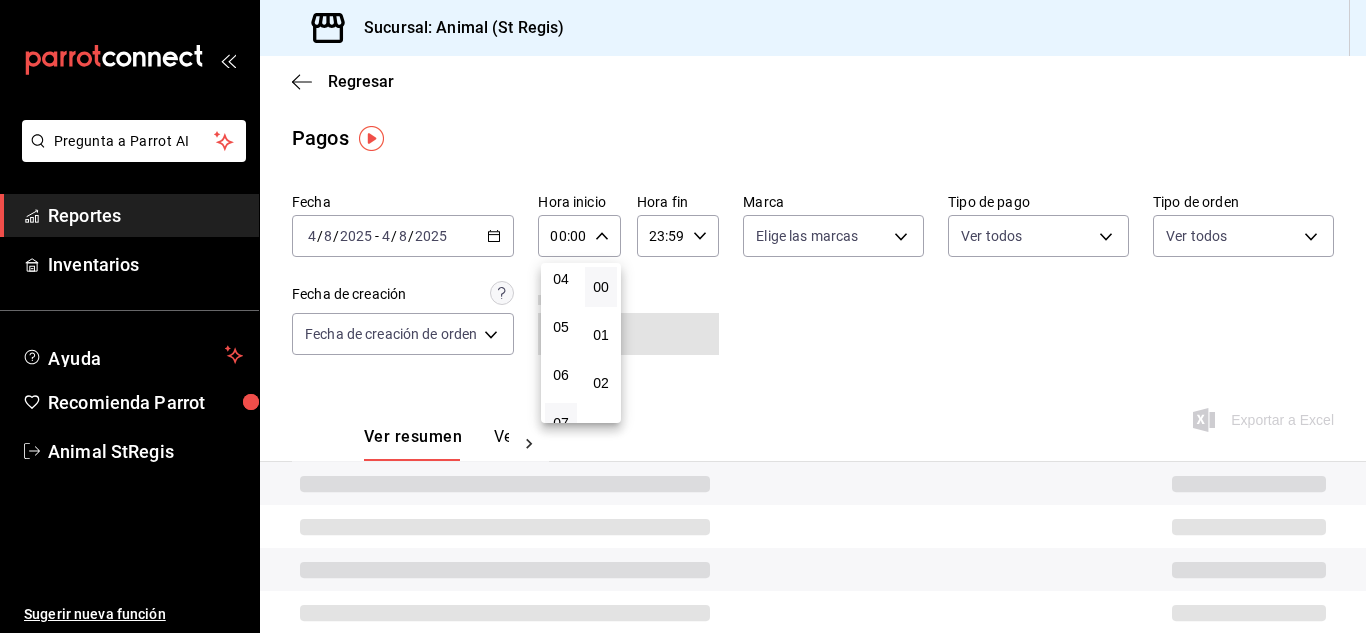click on "07" at bounding box center (561, 423) 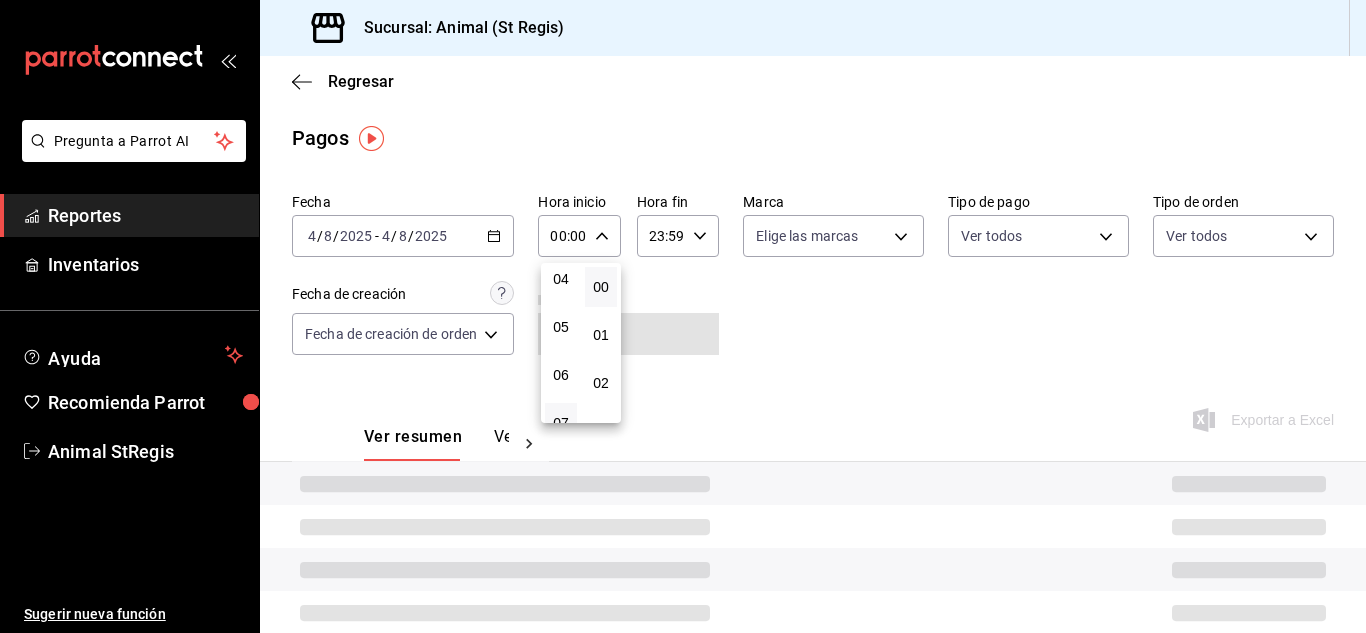 type on "07:00" 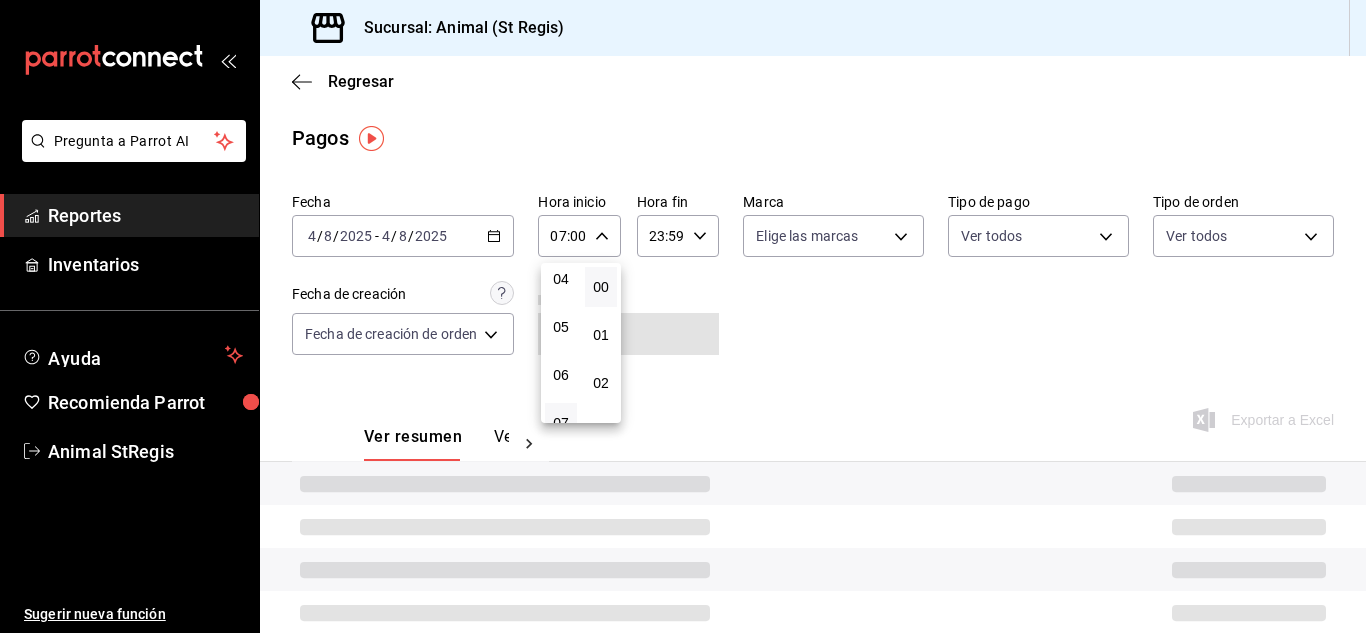 click at bounding box center (683, 316) 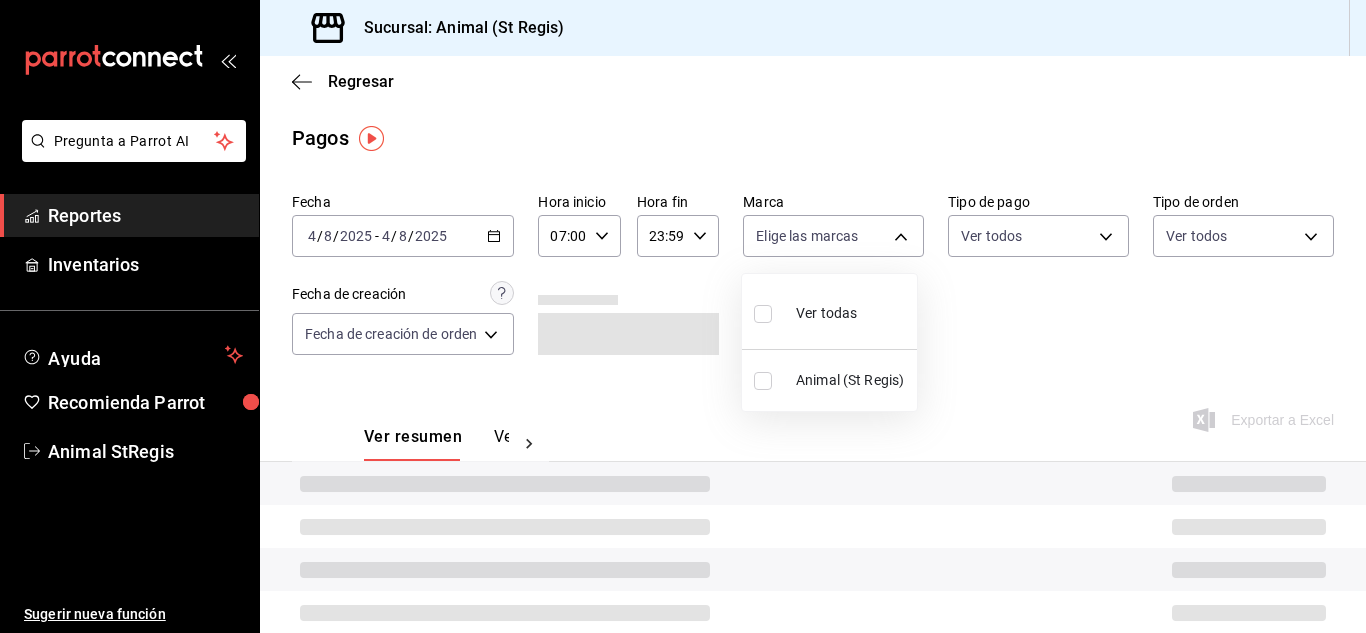 click on "Pregunta a Parrot AI Reportes   Inventarios   Ayuda Recomienda Parrot   Animal [LOCATION]   Sugerir nueva función   Sucursal: Animal ([LOCATION]) Regresar Pagos Fecha [DATE] [DATE] - [DATE] [DATE] Hora inicio [TIME] Hora inicio Hora fin [TIME] Hora fin Marca Elige las marcas Tipo de pago Ver todos Tipo de orden Ver todos Fecha de creación   Fecha de creación de orden ORDER Ver resumen Ver pagos Exportar a Excel Pregunta a Parrot AI Reportes   Inventarios   Ayuda Recomienda Parrot   Animal [LOCATION]   Sugerir nueva función   GANA 1 MES GRATIS EN TU SUSCRIPCIÓN AQUÍ ¿Recuerdas cómo empezó tu restaurante?
Hoy puedes ayudar a un colega a tener el mismo cambio que tú viviste.
Recomienda Parrot directamente desde tu Portal Administrador.
Es fácil y rápido.
🎁 Por cada restaurante que se una, ganas 1 mes gratis. Ver video tutorial Ir a video Visitar centro de ayuda [PHONE] [EMAIL] Visitar centro de ayuda [PHONE] [EMAIL] Ver todas" at bounding box center (683, 316) 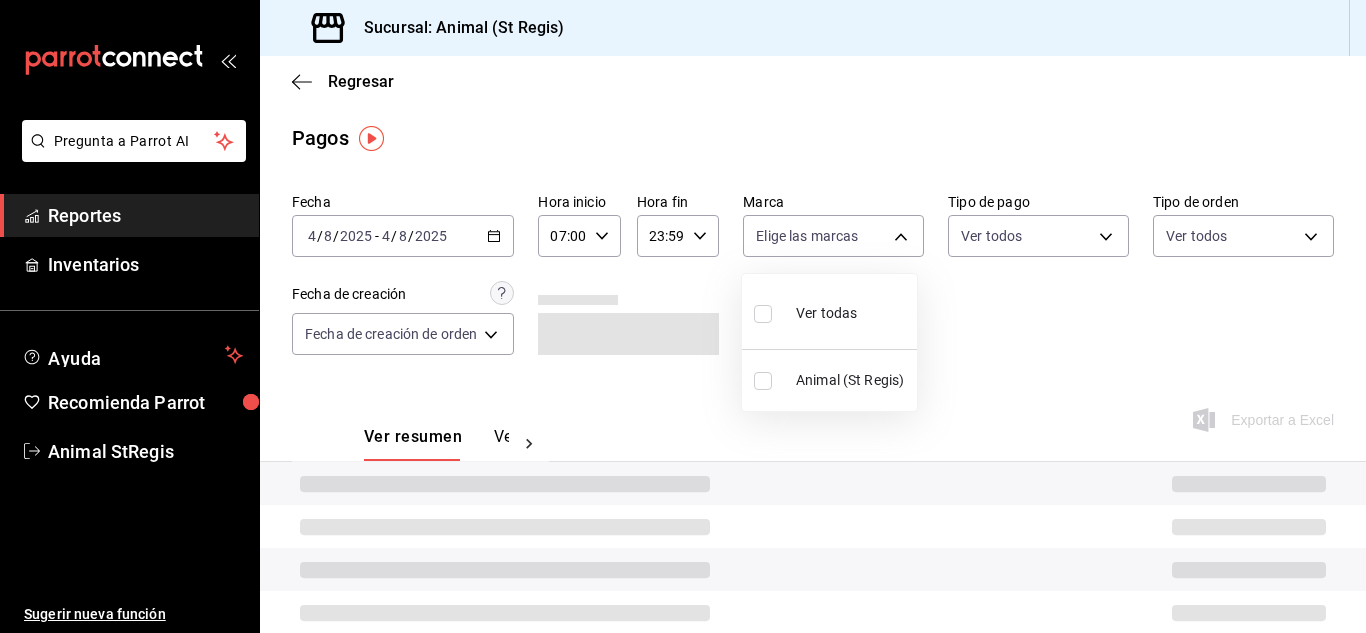 click at bounding box center (763, 314) 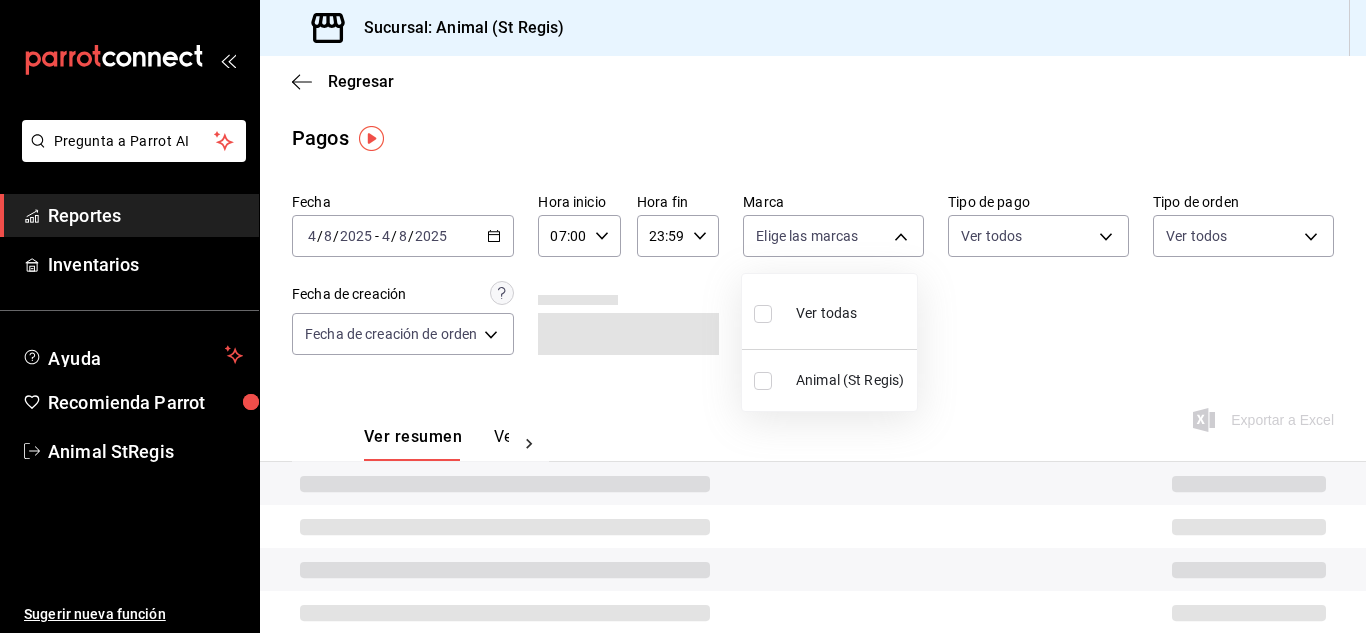 type on "3f39fcdc-c8c4-4fff-883a-47b345d9391c" 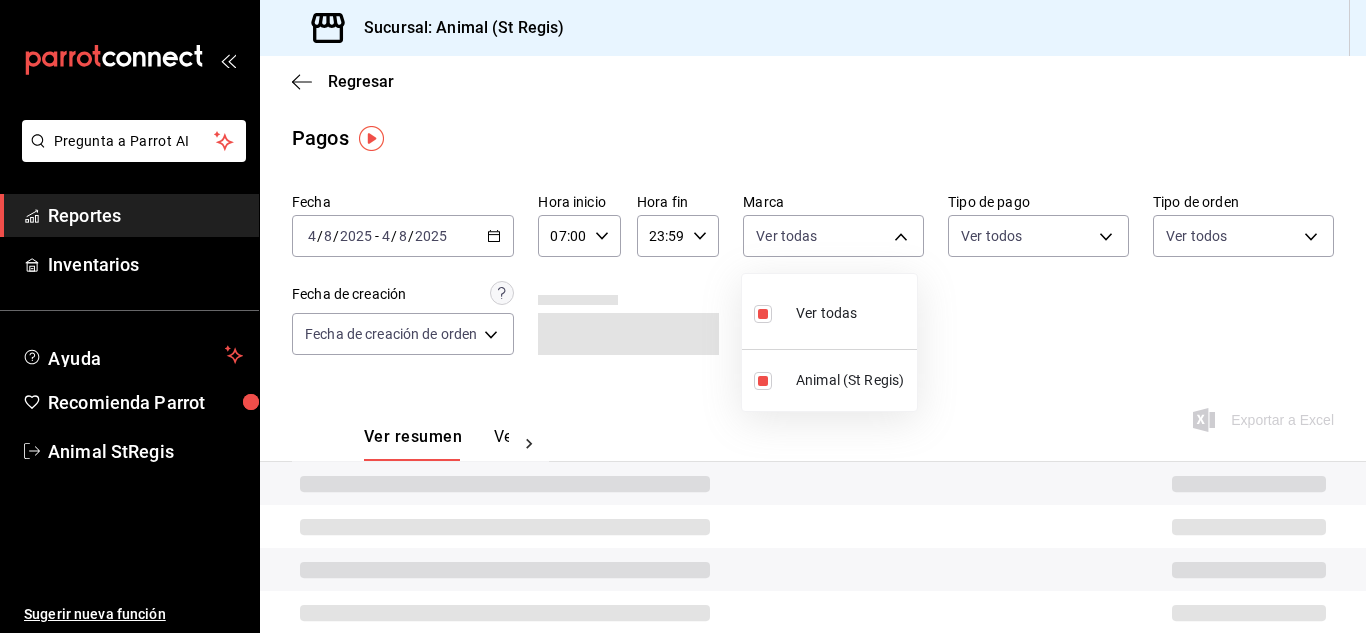click at bounding box center (683, 316) 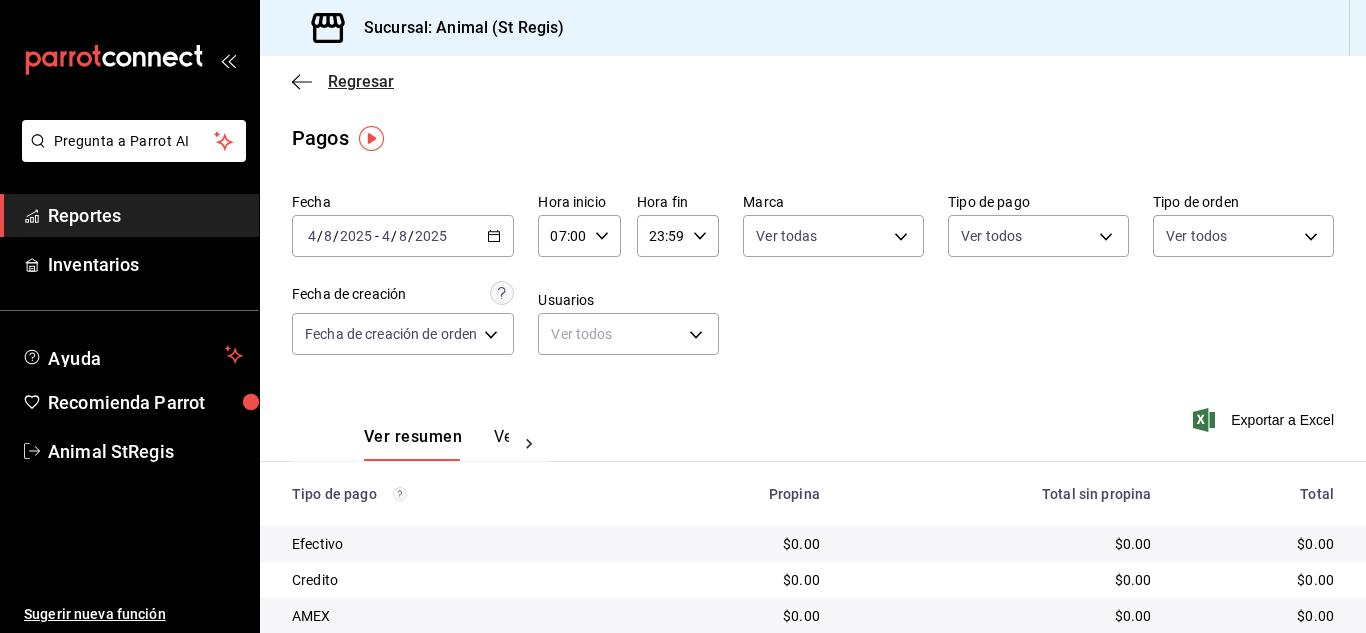 click on "Regresar" at bounding box center [361, 81] 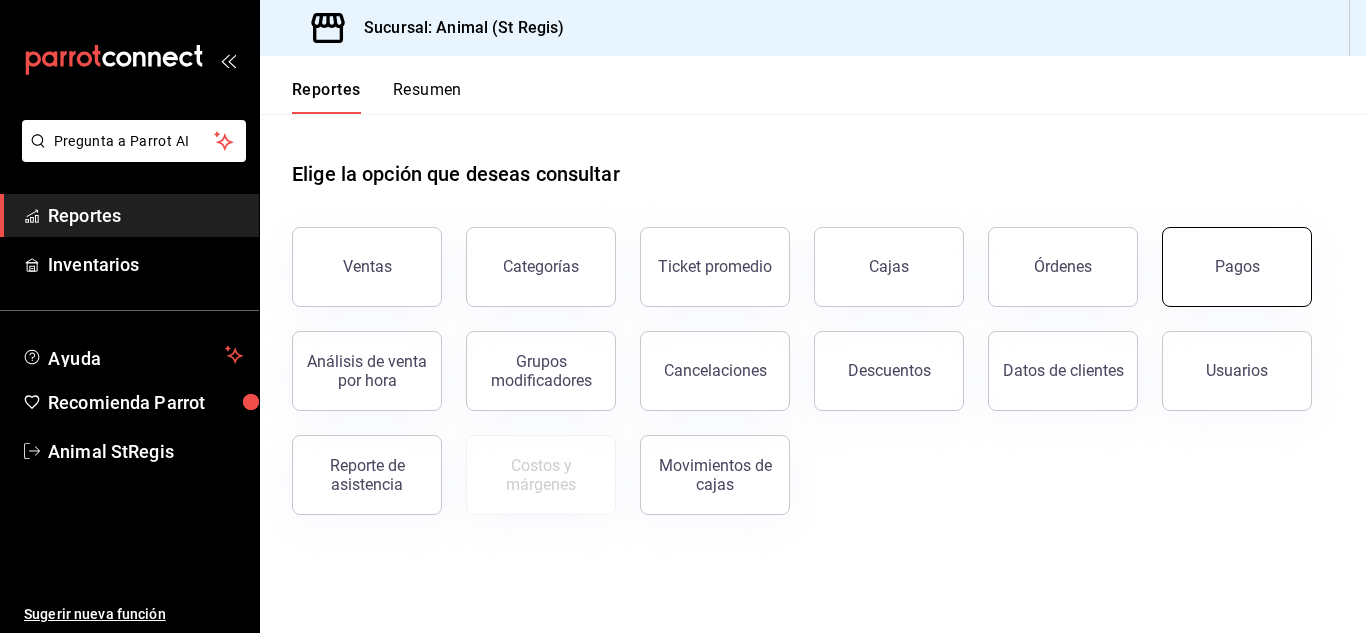 click on "Pagos" at bounding box center (1237, 267) 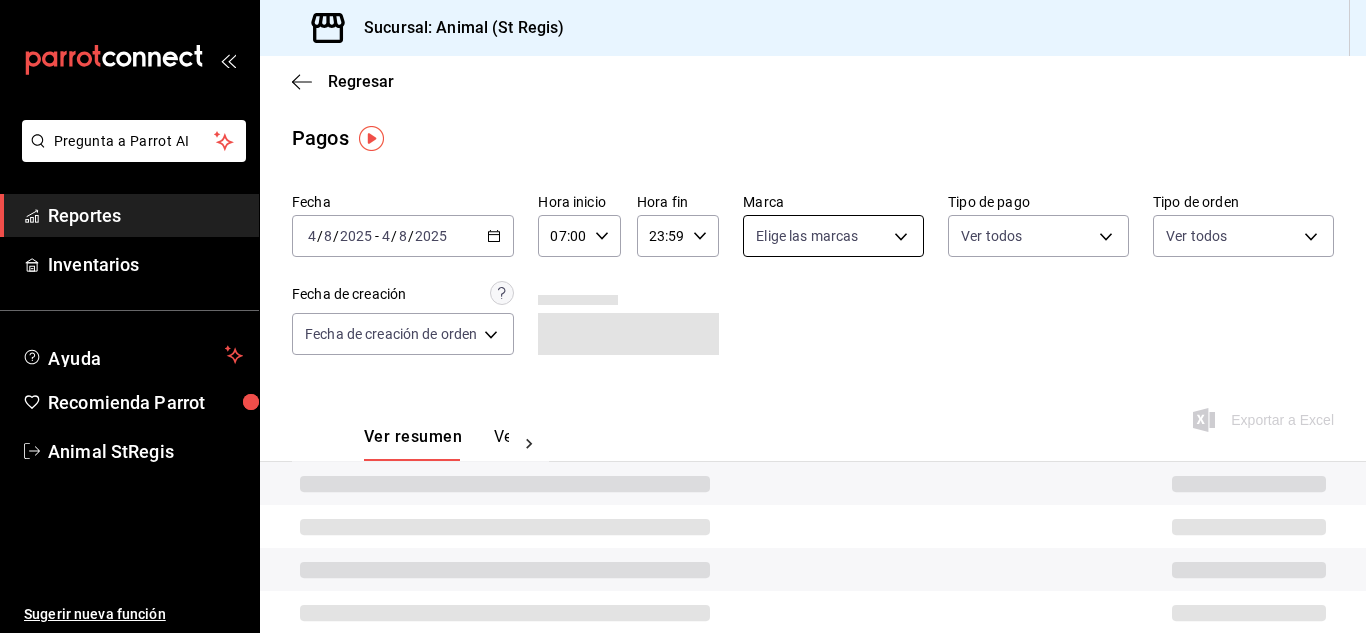 click on "Pregunta a Parrot AI Reportes   Inventarios   Ayuda Recomienda Parrot   Animal [LOCATION]   Sugerir nueva función   Sucursal: Animal ([LOCATION]) Regresar Pagos Fecha [DATE] [DATE] - [DATE] [DATE] Hora inicio [TIME] Hora inicio Hora fin [TIME] Hora fin Marca Elige las marcas Tipo de pago Ver todos Tipo de orden Ver todos Fecha de creación   Fecha de creación de orden ORDER Ver resumen Ver pagos Exportar a Excel Pregunta a Parrot AI Reportes   Inventarios   Ayuda Recomienda Parrot   Animal [LOCATION]   Sugerir nueva función   GANA 1 MES GRATIS EN TU SUSCRIPCIÓN AQUÍ ¿Recuerdas cómo empezó tu restaurante?
Hoy puedes ayudar a un colega a tener el mismo cambio que tú viviste.
Recomienda Parrot directamente desde tu Portal Administrador.
Es fácil y rápido.
🎁 Por cada restaurante que se una, ganas 1 mes gratis. Ver video tutorial Ir a video Visitar centro de ayuda [PHONE] [EMAIL] Visitar centro de ayuda [PHONE] [EMAIL]" at bounding box center (683, 316) 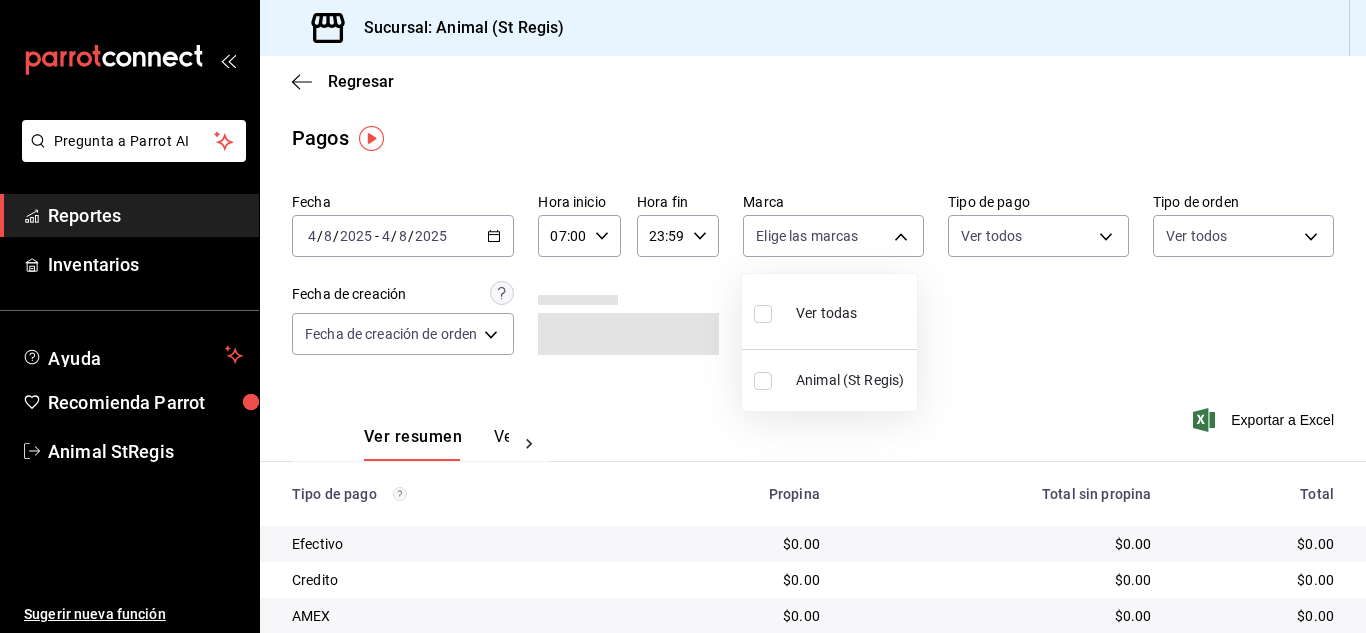 click at bounding box center (767, 313) 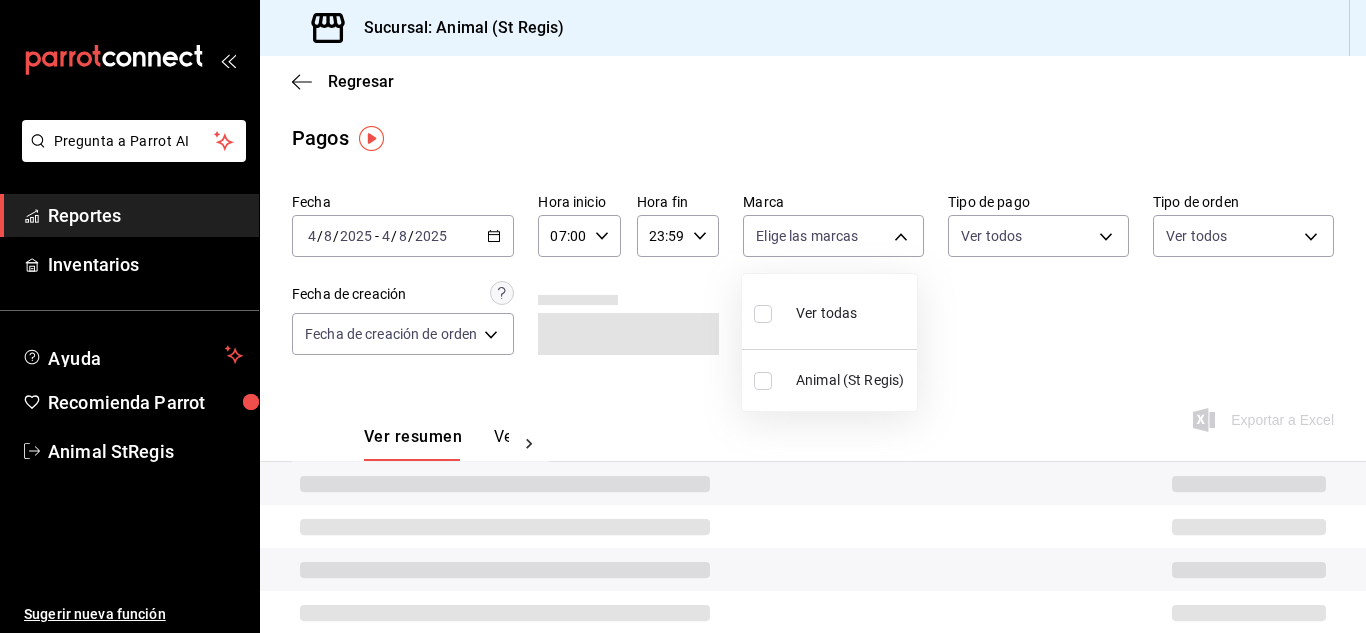 click at bounding box center [683, 316] 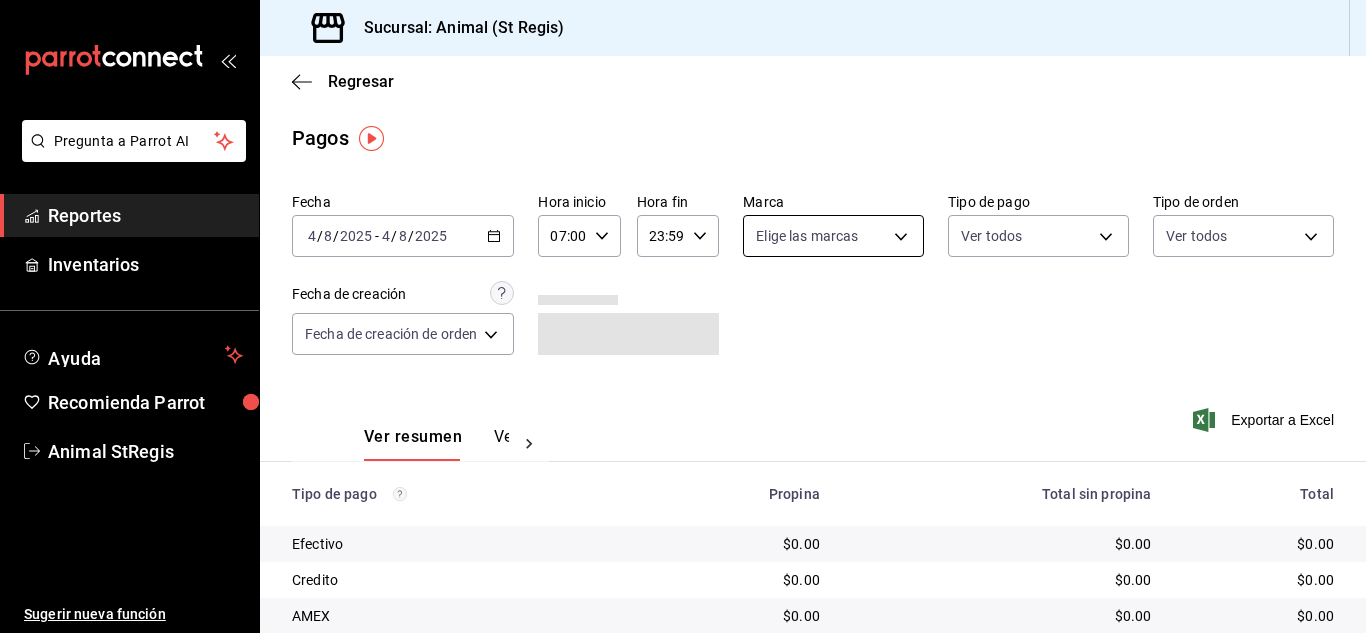 click on "Pregunta a Parrot AI Reportes   Inventarios   Ayuda Recomienda Parrot   Animal [LOCATION]   Sugerir nueva función   Sucursal: Animal ([LOCATION]) Regresar Pagos Fecha [DATE] [DATE] - [DATE] [DATE] Hora inicio [TIME] Hora inicio Hora fin [TIME] Hora fin Marca Elige las marcas Tipo de pago Ver todos Tipo de orden Ver todos Fecha de creación   Fecha de creación de orden ORDER Ver resumen Ver pagos Exportar a Excel Tipo de pago   Propina Total sin propina Total Efectivo $0.00 $0.00 $0.00 Credito $0.00 $0.00 $0.00 AMEX $0.00 $0.00 $0.00 Transferencia $0.00 $0.00 $0.00 CxC Empleados $0.00 $0.00 $0.00 CxC Clientes $0.00 $0.00 $0.00 UDS $0.00 $0.00 $0.00 Debito $0.00 $0.00 $0.00 Total $0.00 $0.00 $0.00 Pregunta a Parrot AI Reportes   Inventarios   Ayuda Recomienda Parrot   Animal [LOCATION]   Sugerir nueva función   GANA 1 MES GRATIS EN TU SUSCRIPCIÓN AQUÍ Ver video tutorial Ir a video Visitar centro de ayuda [PHONE] [EMAIL] Visitar centro de ayuda [PHONE]" at bounding box center [683, 316] 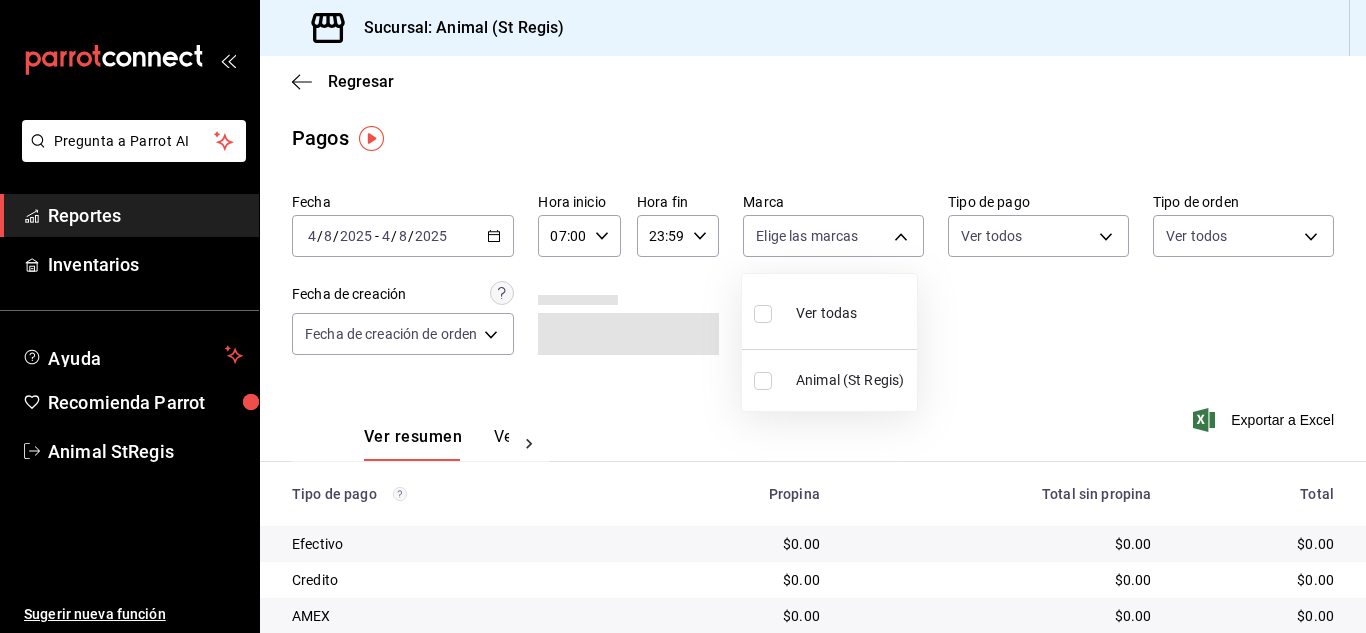 click at bounding box center (763, 314) 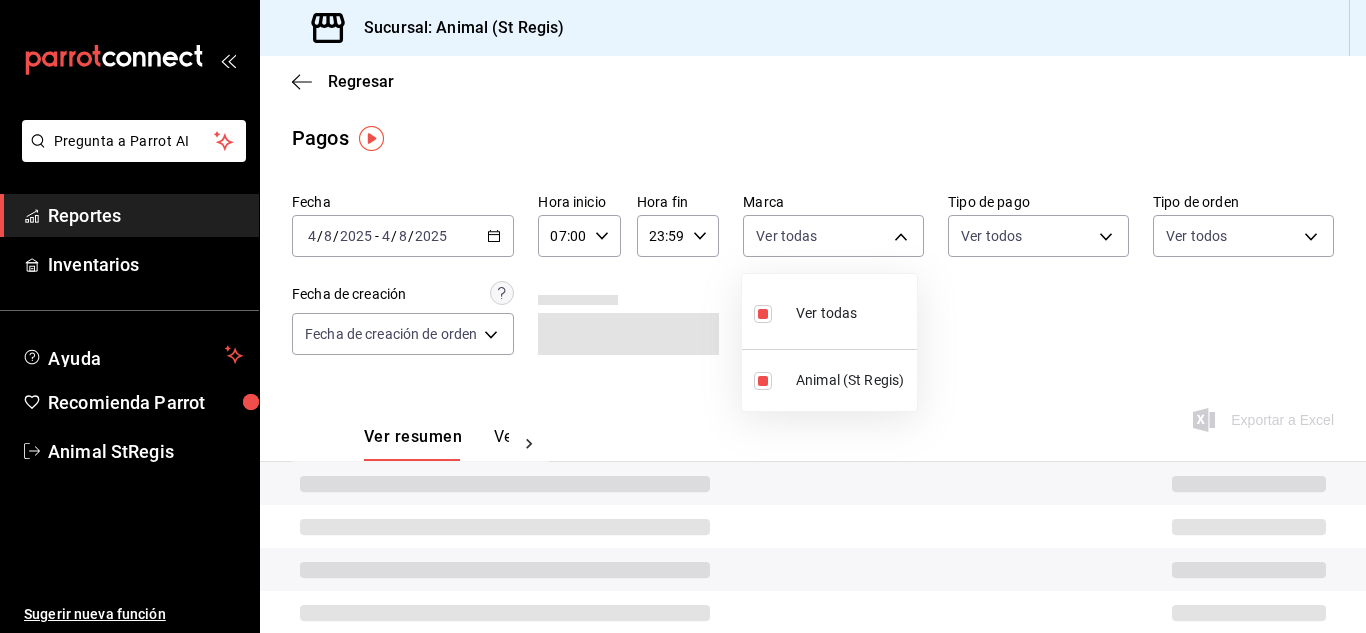 click at bounding box center (683, 316) 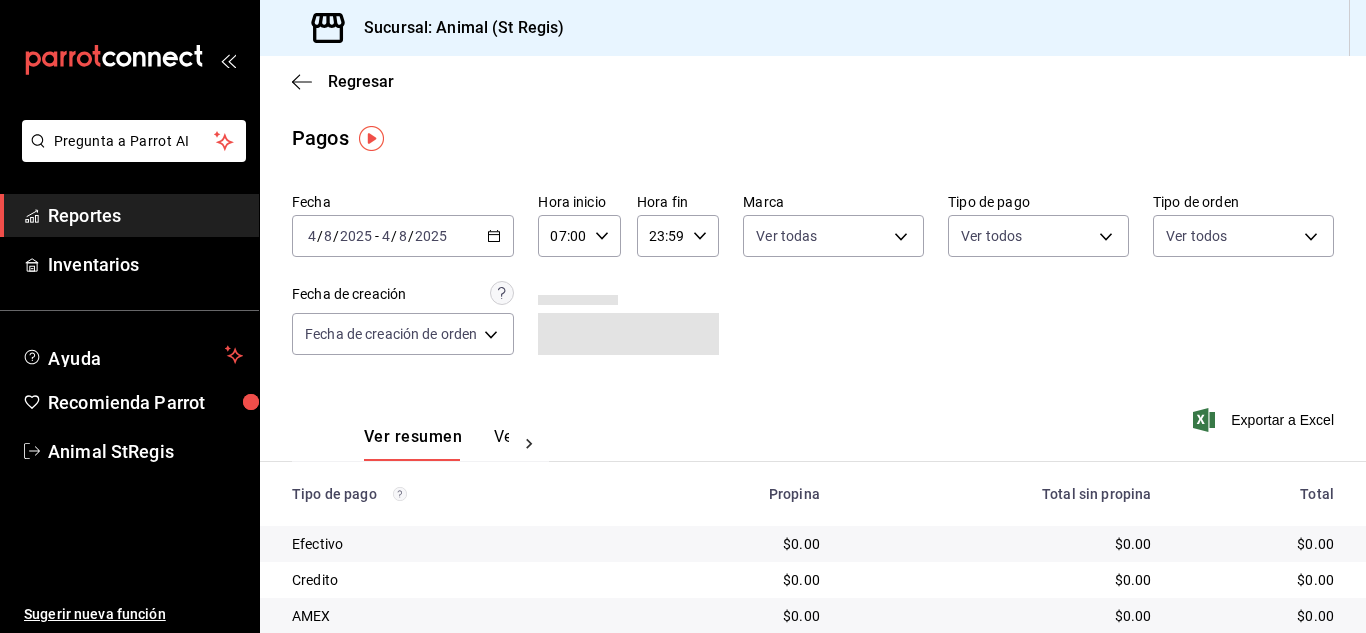 click on "Regresar Pagos Fecha [DATE] [DATE] - [DATE] [DATE] Hora inicio [TIME] Hora inicio Hora fin [TIME] Hora fin Marca Ver todas [UUID] Tipo de pago Ver todos Tipo de orden Ver todos Fecha de creación   Fecha de creación de orden ORDER Ver resumen Ver pagos Exportar a Excel Tipo de pago   Propina Total sin propina Total Efectivo $0.00 $0.00 $0.00 Credito $0.00 $0.00 $0.00 AMEX $0.00 $0.00 $0.00 Transferencia $0.00 $0.00 $0.00 CxC Empleados $0.00 $0.00 $0.00 CxC Clientes $0.00 $0.00 $0.00 UDS $0.00 $0.00 $0.00 Debito $0.00 $0.00 $0.00 Total $0.00 $0.00 $0.00" at bounding box center (813, 469) 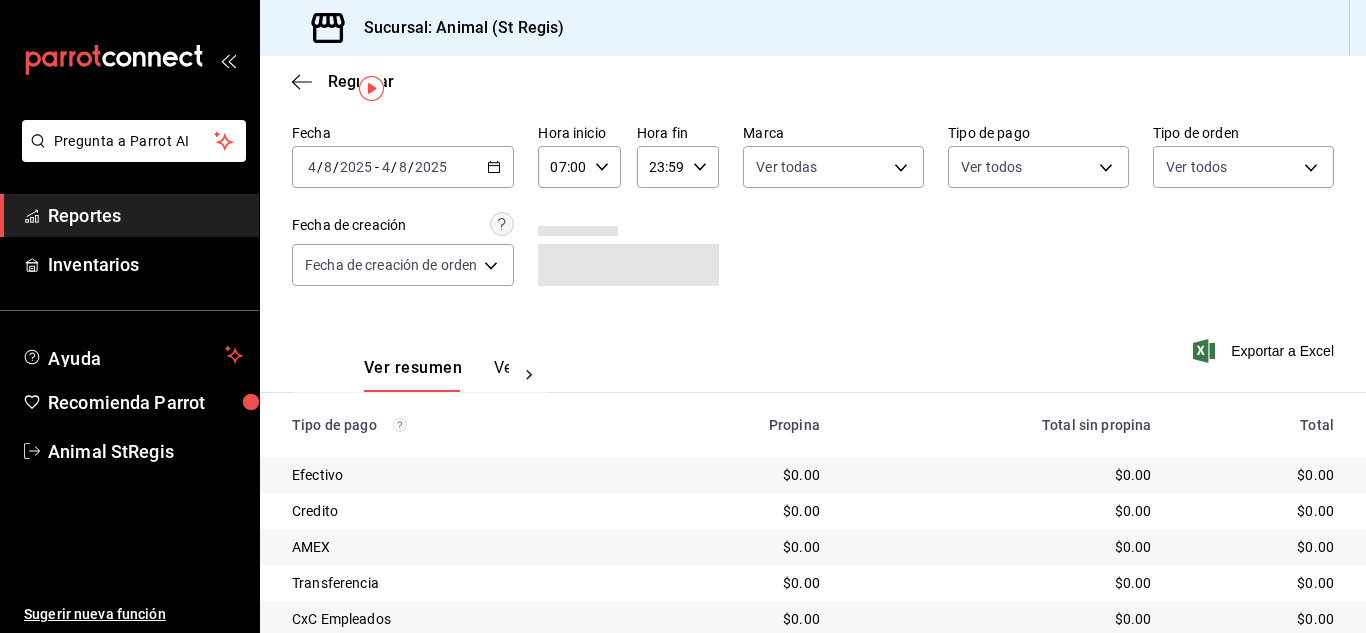 scroll, scrollTop: 250, scrollLeft: 0, axis: vertical 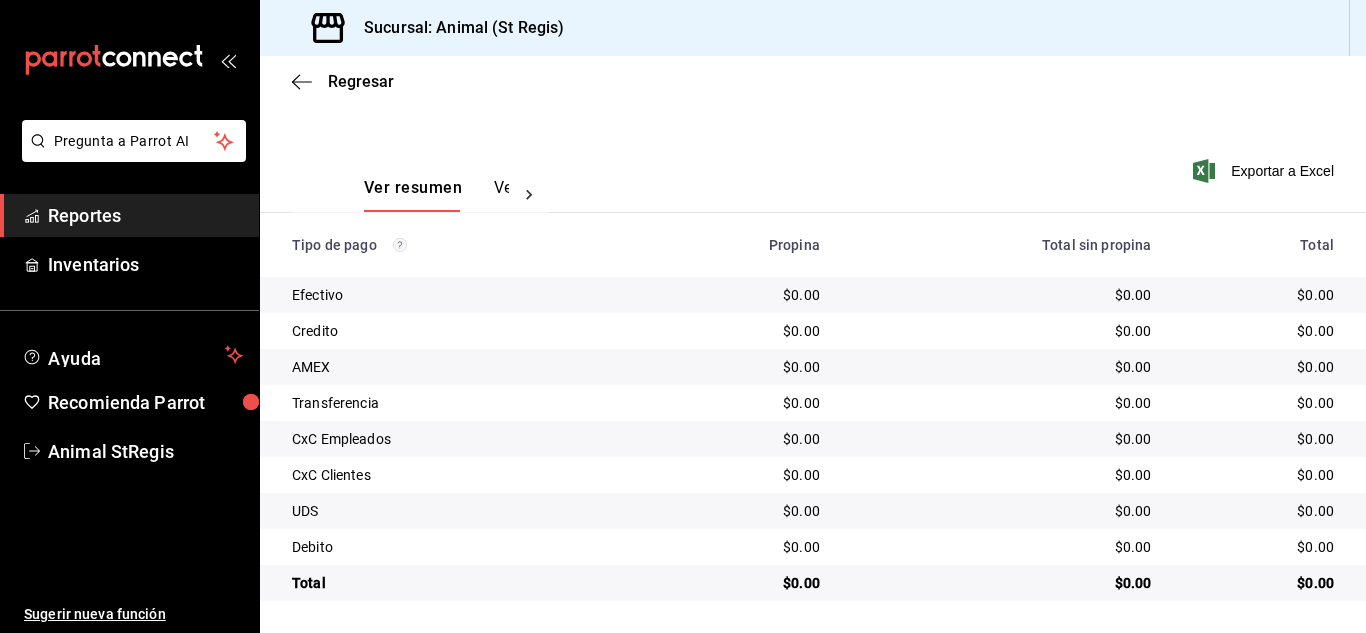 click on "Regresar" at bounding box center [813, 81] 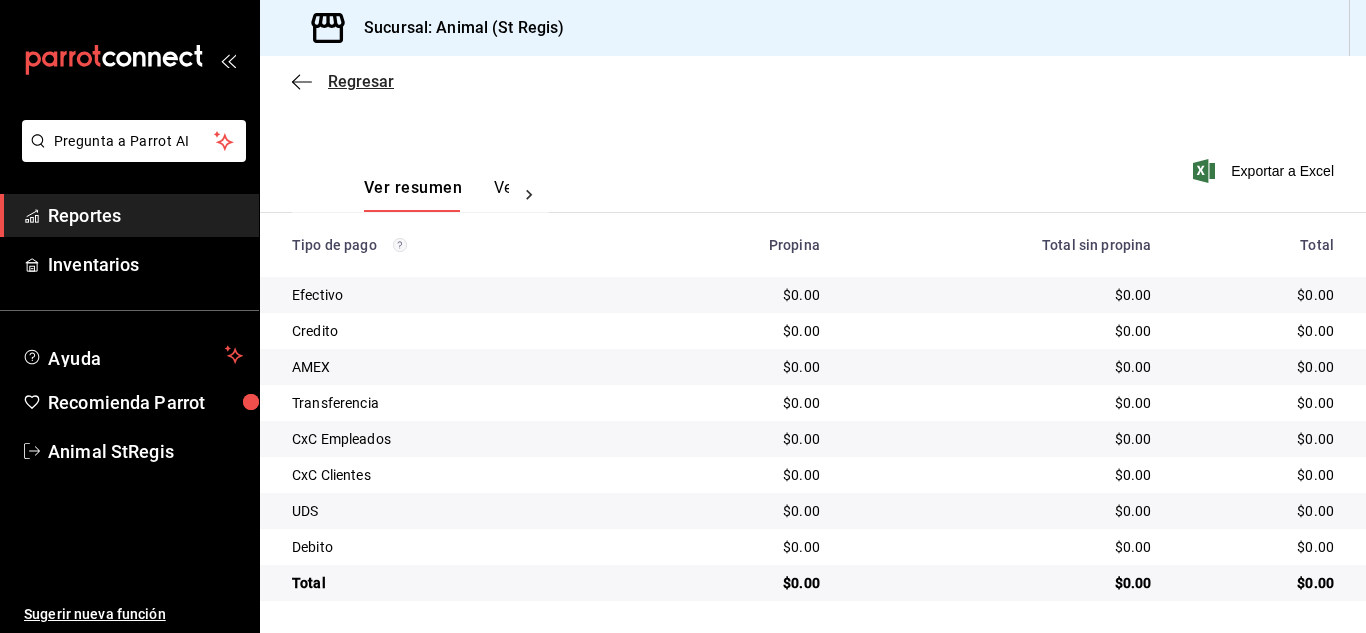 click on "Regresar" at bounding box center (361, 81) 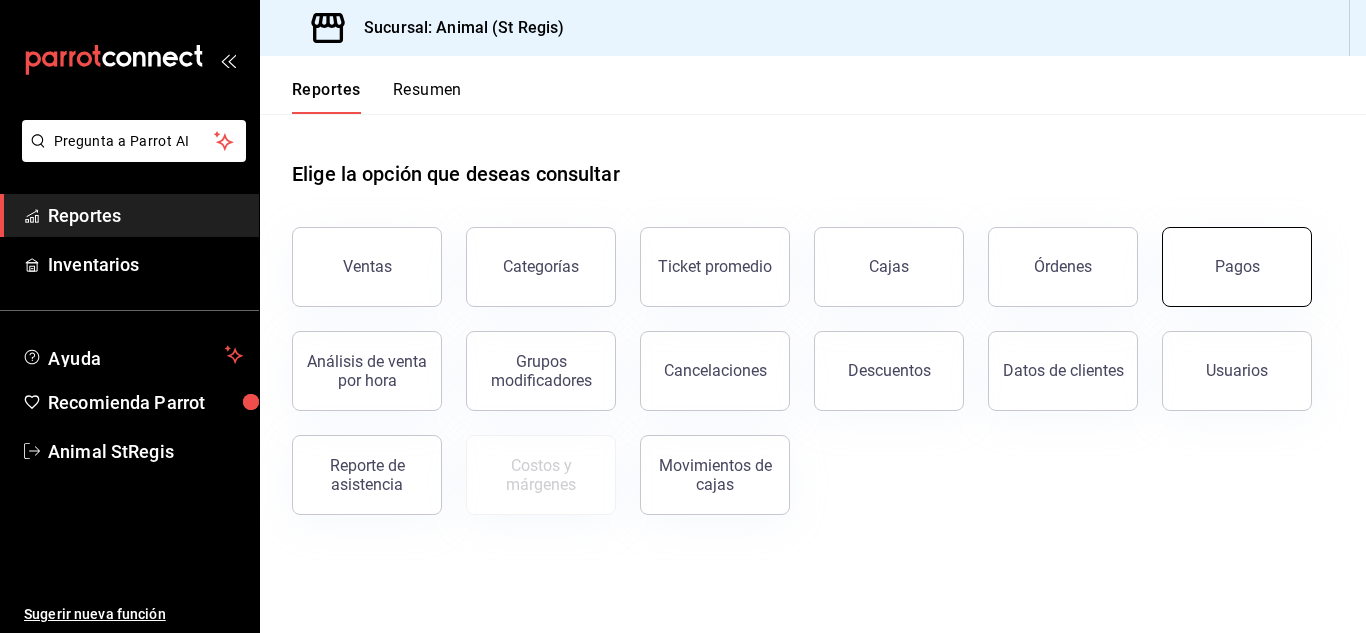 click on "Pagos" at bounding box center (1237, 267) 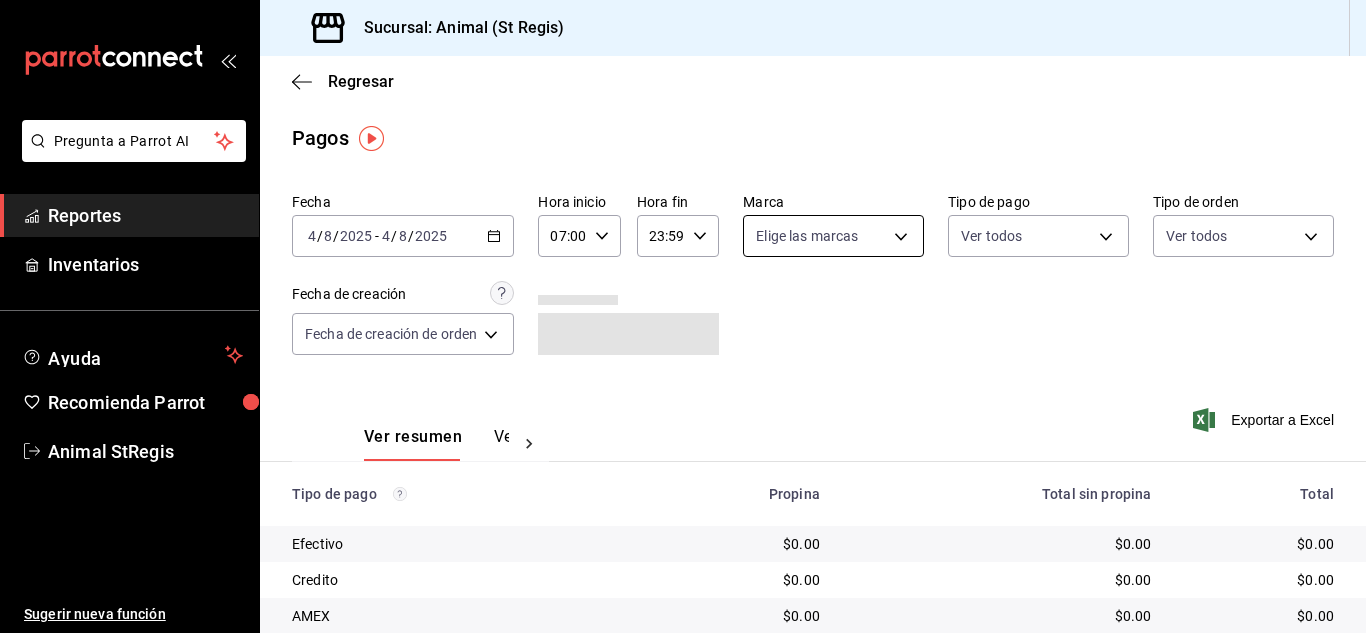 click on "Pregunta a Parrot AI Reportes   Inventarios   Ayuda Recomienda Parrot   Animal [LOCATION]   Sugerir nueva función   Sucursal: Animal ([LOCATION]) Regresar Pagos Fecha [DATE] [DATE] - [DATE] [DATE] Hora inicio [TIME] Hora inicio Hora fin [TIME] Hora fin Marca Elige las marcas Tipo de pago Ver todos Tipo de orden Ver todos Fecha de creación   Fecha de creación de orden ORDER Ver resumen Ver pagos Exportar a Excel Tipo de pago   Propina Total sin propina Total Efectivo $0.00 $0.00 $0.00 Credito $0.00 $0.00 $0.00 AMEX $0.00 $0.00 $0.00 Transferencia $0.00 $0.00 $0.00 CxC Empleados $0.00 $0.00 $0.00 CxC Clientes $0.00 $0.00 $0.00 UDS $0.00 $0.00 $0.00 Debito $0.00 $0.00 $0.00 Total $0.00 $0.00 $0.00 Pregunta a Parrot AI Reportes   Inventarios   Ayuda Recomienda Parrot   Animal [LOCATION]   Sugerir nueva función   GANA 1 MES GRATIS EN TU SUSCRIPCIÓN AQUÍ Ver video tutorial Ir a video Visitar centro de ayuda [PHONE] [EMAIL] Visitar centro de ayuda [PHONE]" at bounding box center (683, 316) 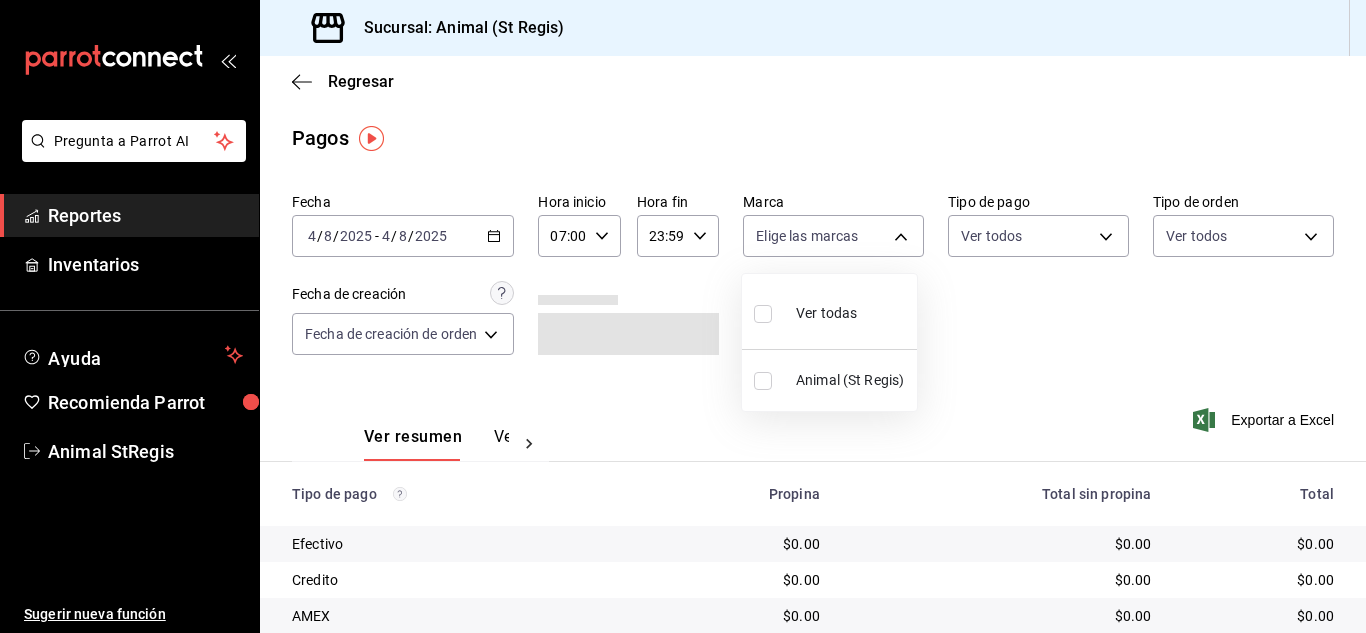 click at bounding box center (763, 314) 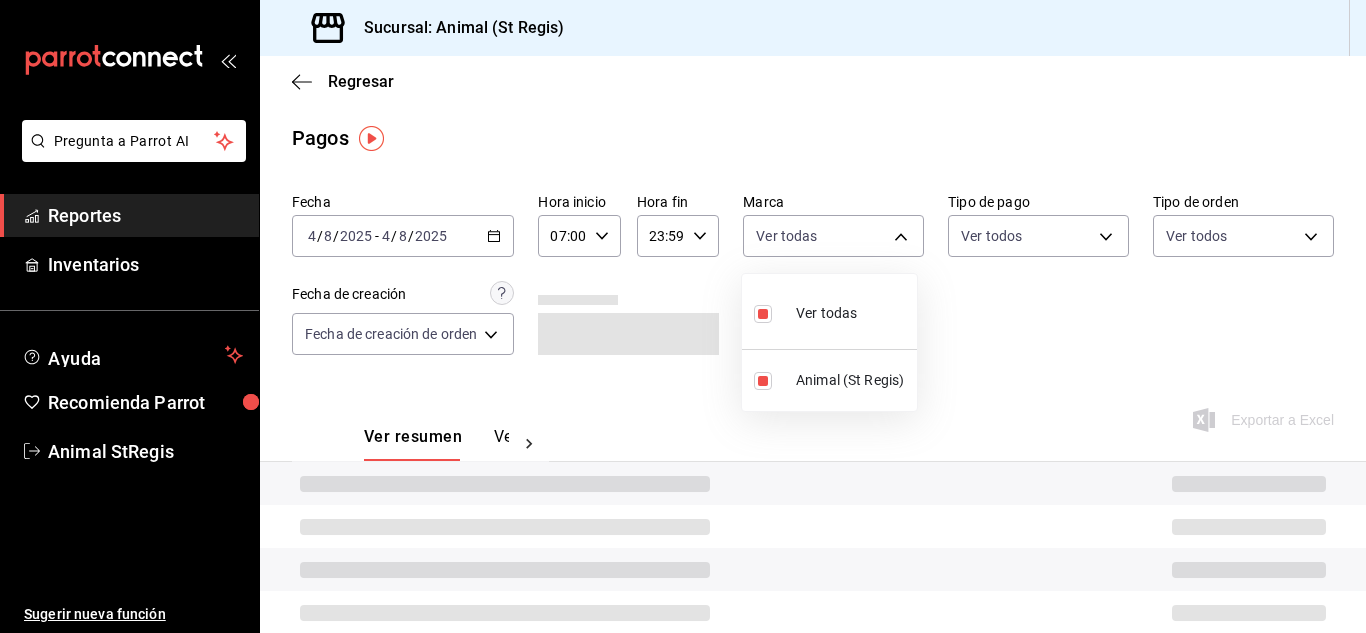 click at bounding box center (683, 316) 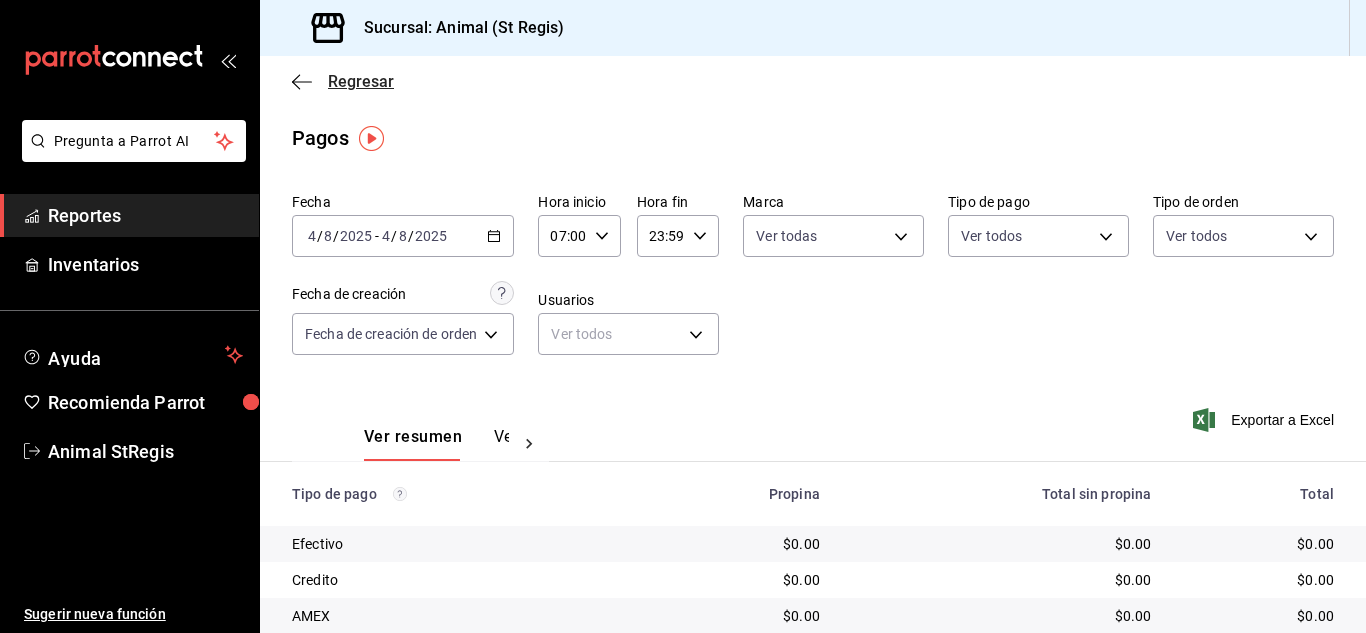 click on "Regresar" at bounding box center [361, 81] 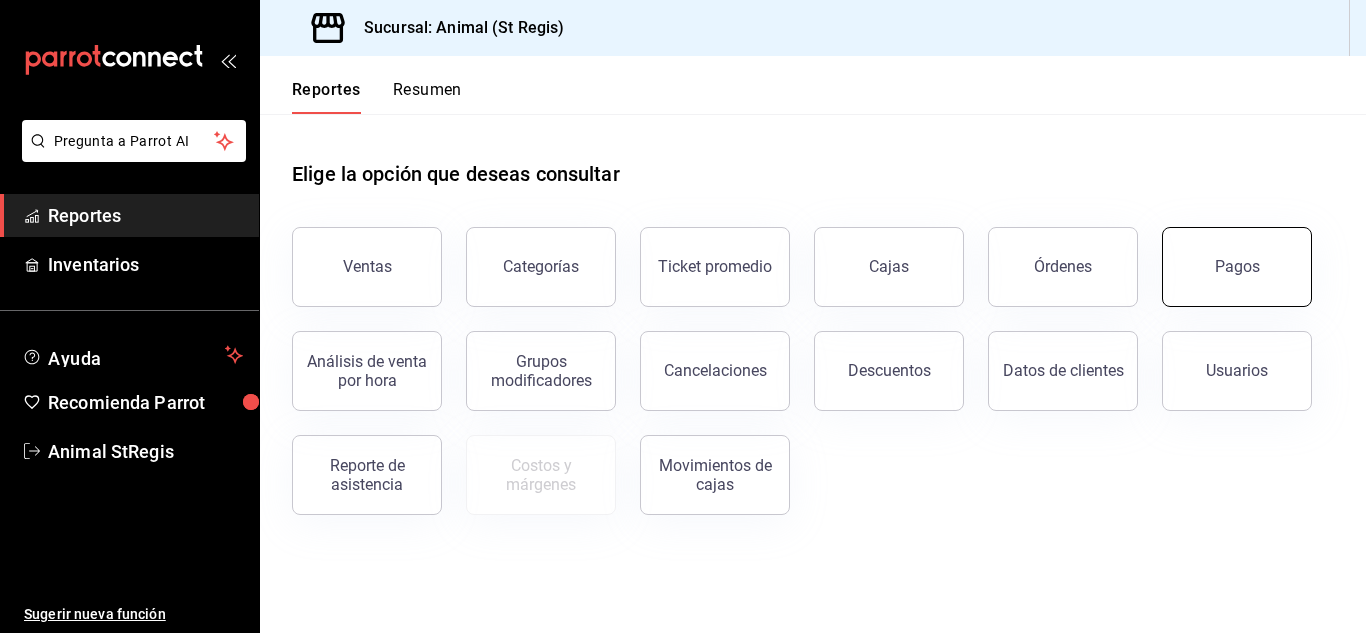 click on "Pagos" at bounding box center (1237, 267) 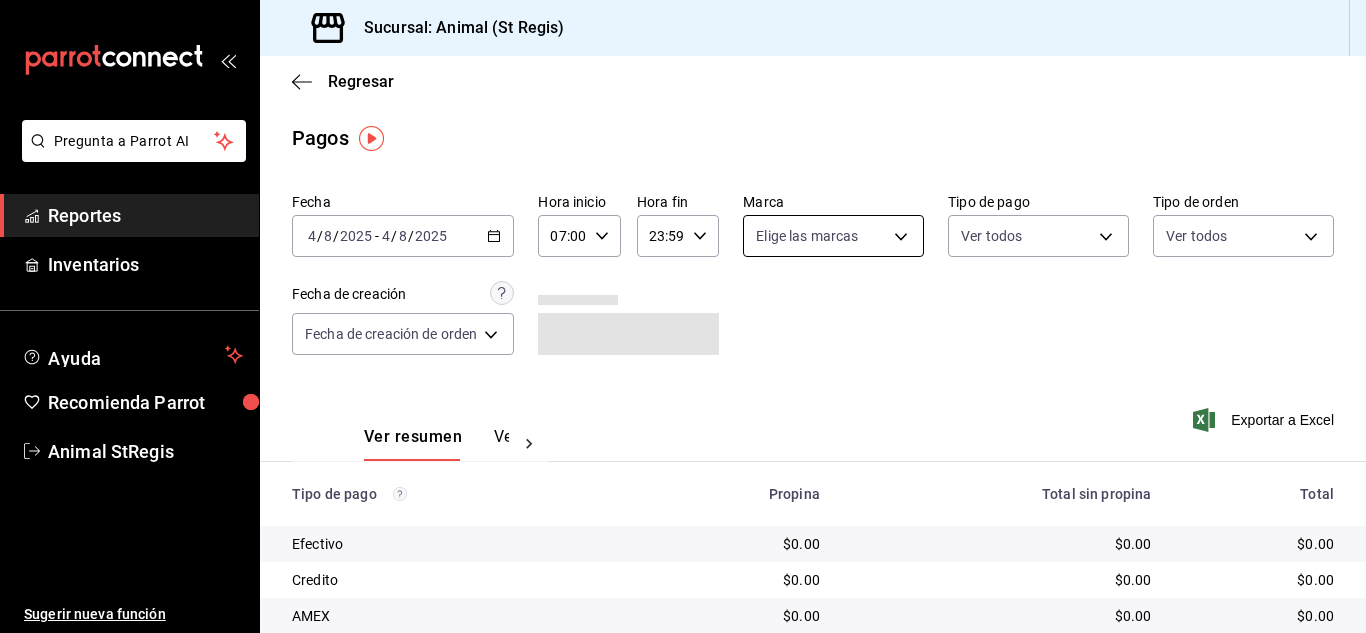 click on "Pregunta a Parrot AI Reportes   Inventarios   Ayuda Recomienda Parrot   Animal [LOCATION]   Sugerir nueva función   Sucursal: Animal ([LOCATION]) Regresar Pagos Fecha [DATE] [DATE] - [DATE] [DATE] Hora inicio [TIME] Hora inicio Hora fin [TIME] Hora fin Marca Elige las marcas Tipo de pago Ver todos Tipo de orden Ver todos Fecha de creación   Fecha de creación de orden ORDER Ver resumen Ver pagos Exportar a Excel Tipo de pago   Propina Total sin propina Total Efectivo $0.00 $0.00 $0.00 Credito $0.00 $0.00 $0.00 AMEX $0.00 $0.00 $0.00 Transferencia $0.00 $0.00 $0.00 CxC Empleados $0.00 $0.00 $0.00 CxC Clientes $0.00 $0.00 $0.00 UDS $0.00 $0.00 $0.00 Debito $0.00 $0.00 $0.00 Total $0.00 $0.00 $0.00 Pregunta a Parrot AI Reportes   Inventarios   Ayuda Recomienda Parrot   Animal [LOCATION]   Sugerir nueva función   GANA 1 MES GRATIS EN TU SUSCRIPCIÓN AQUÍ Ver video tutorial Ir a video Visitar centro de ayuda [PHONE] [EMAIL] Visitar centro de ayuda [PHONE]" at bounding box center (683, 316) 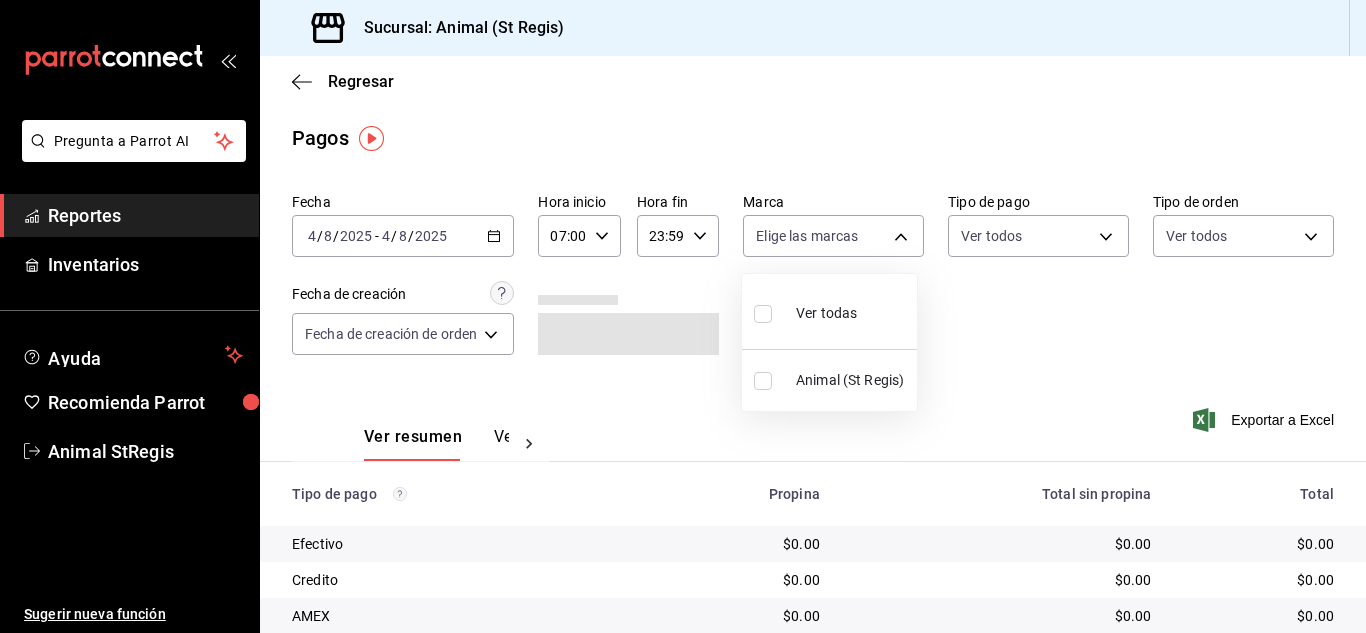 click at bounding box center [763, 314] 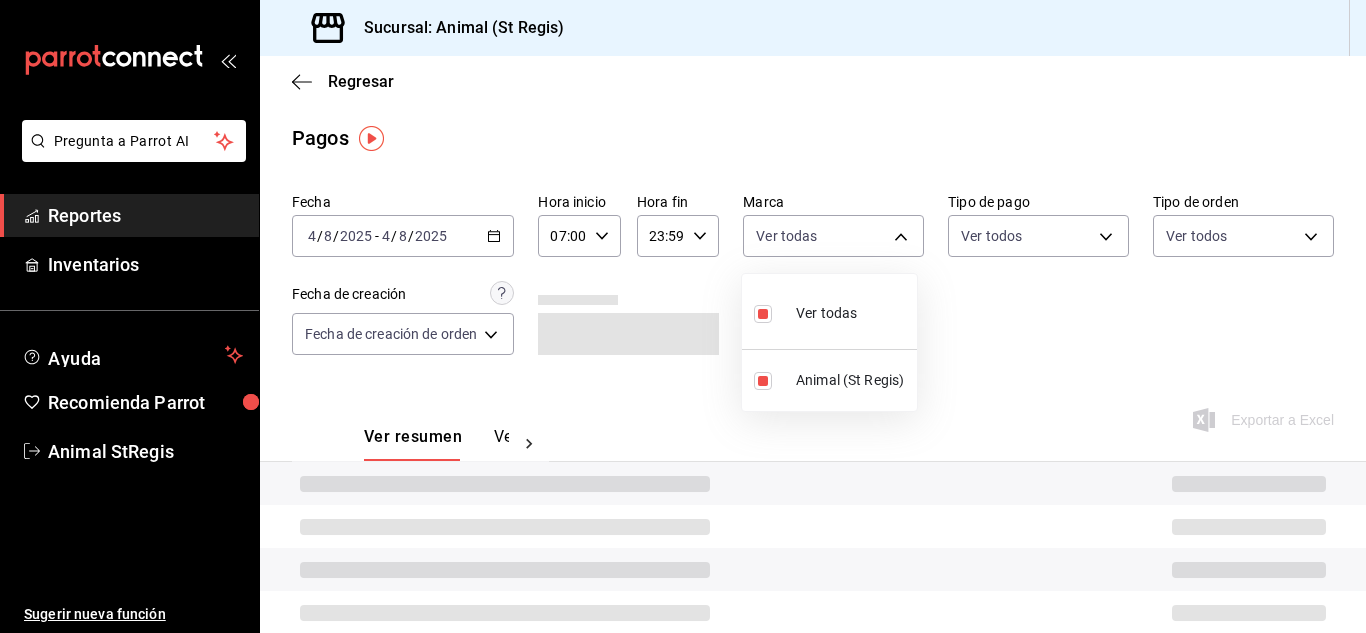 click at bounding box center [683, 316] 